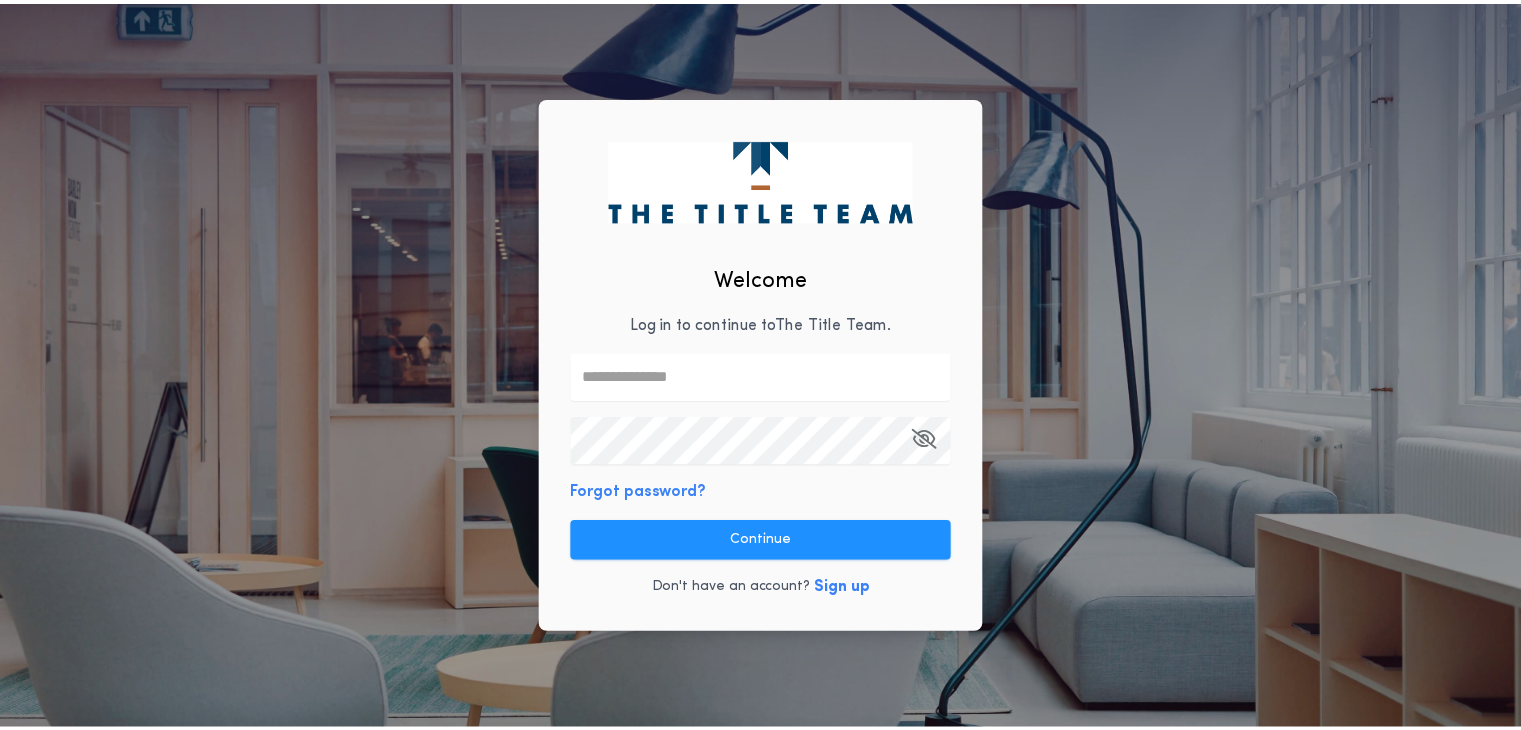 scroll, scrollTop: 0, scrollLeft: 0, axis: both 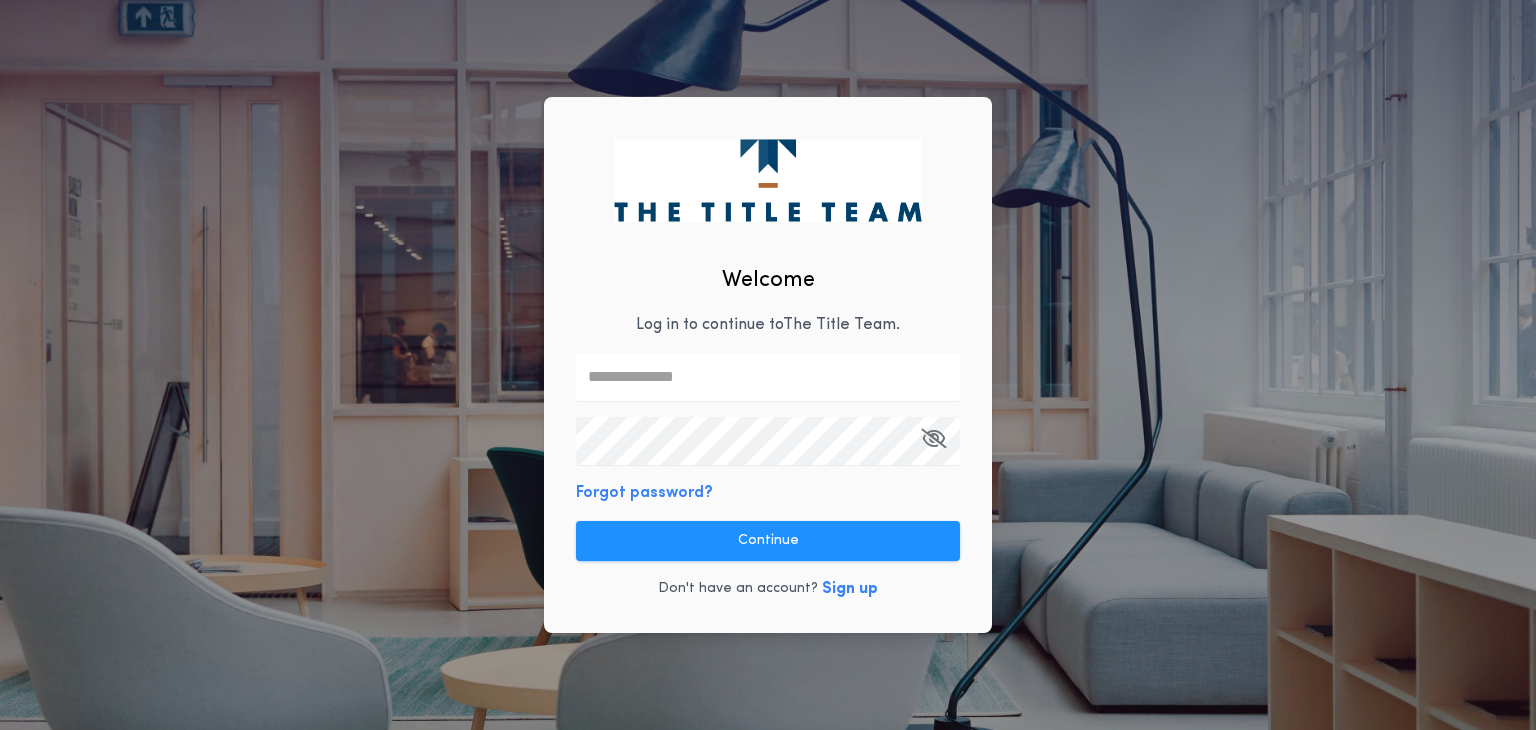 click at bounding box center (768, 377) 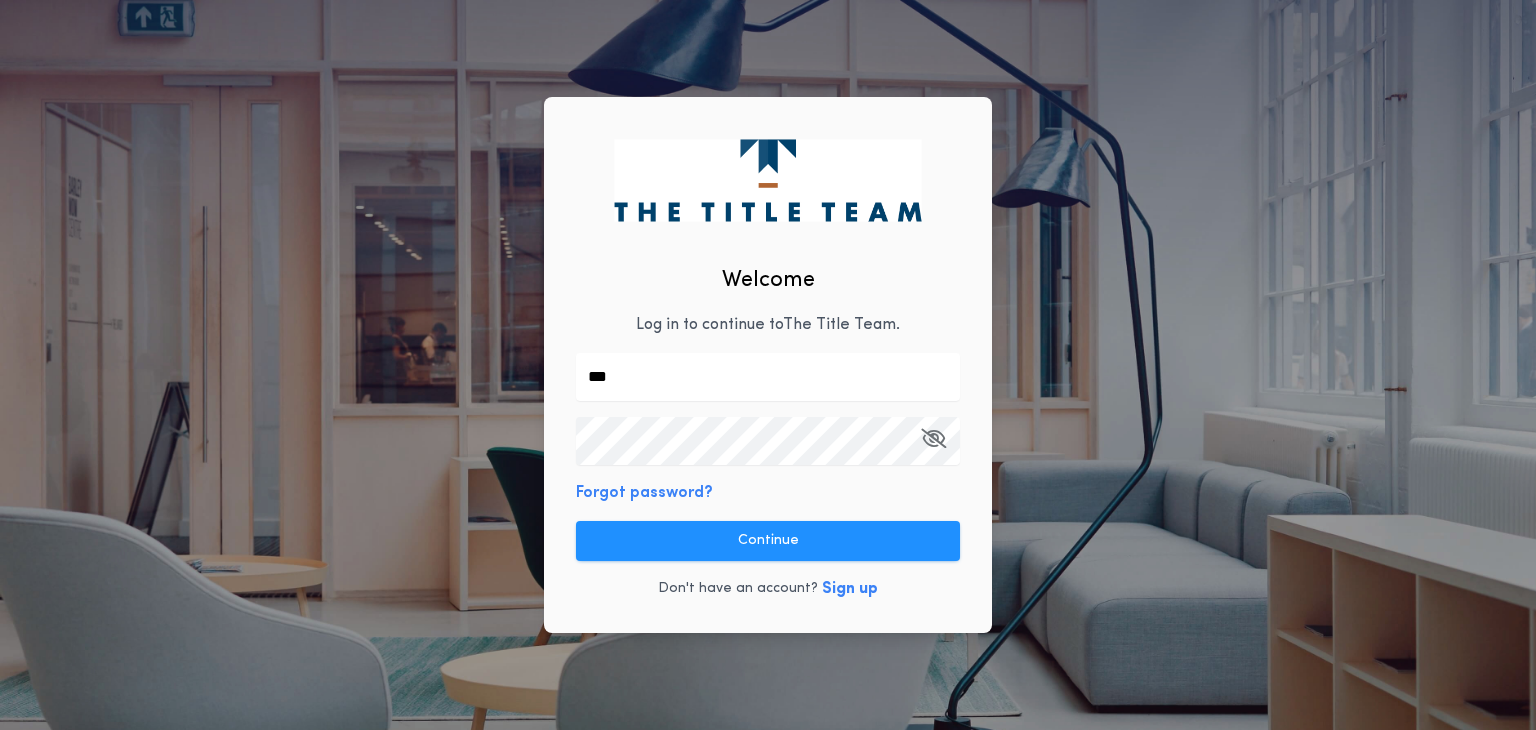 type on "**********" 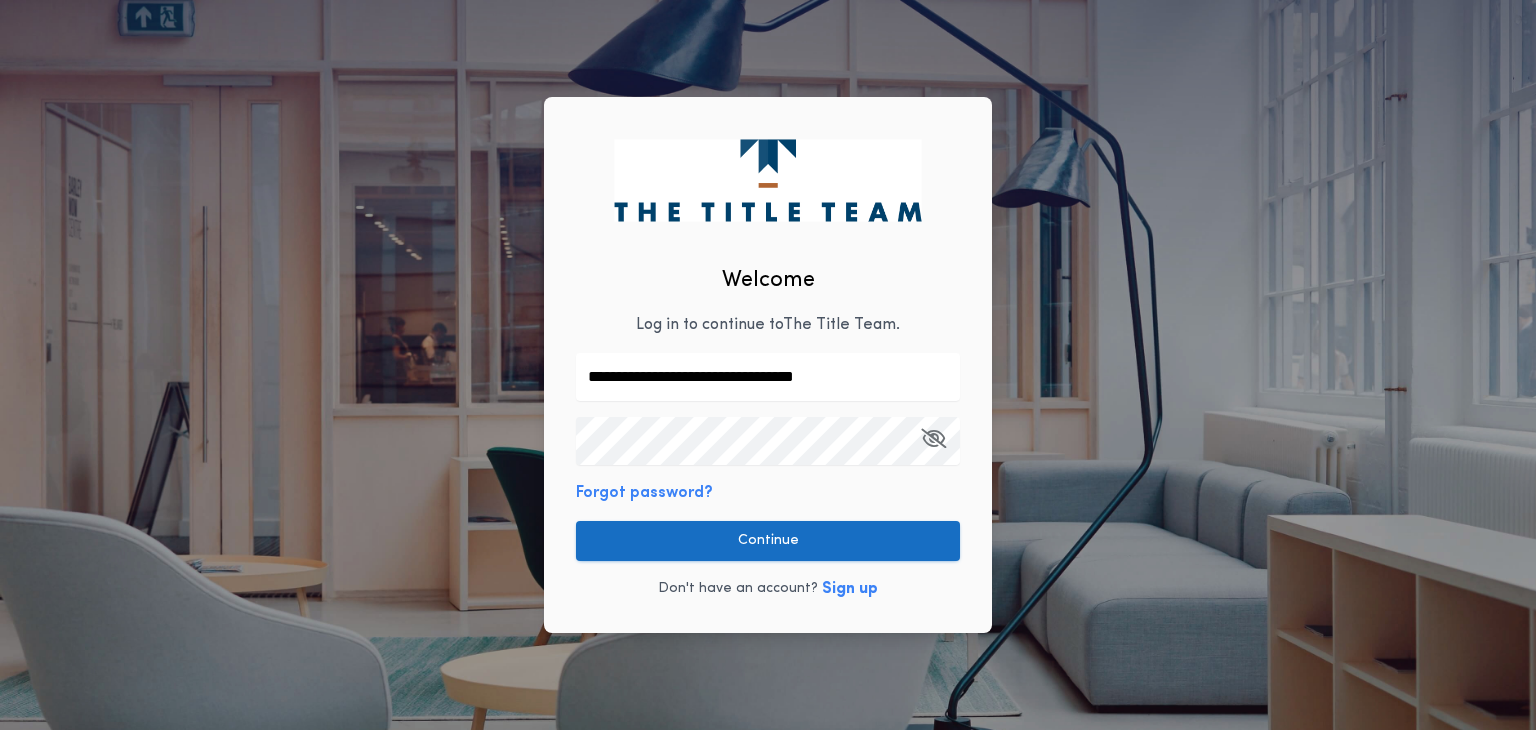 click on "Continue" at bounding box center (768, 541) 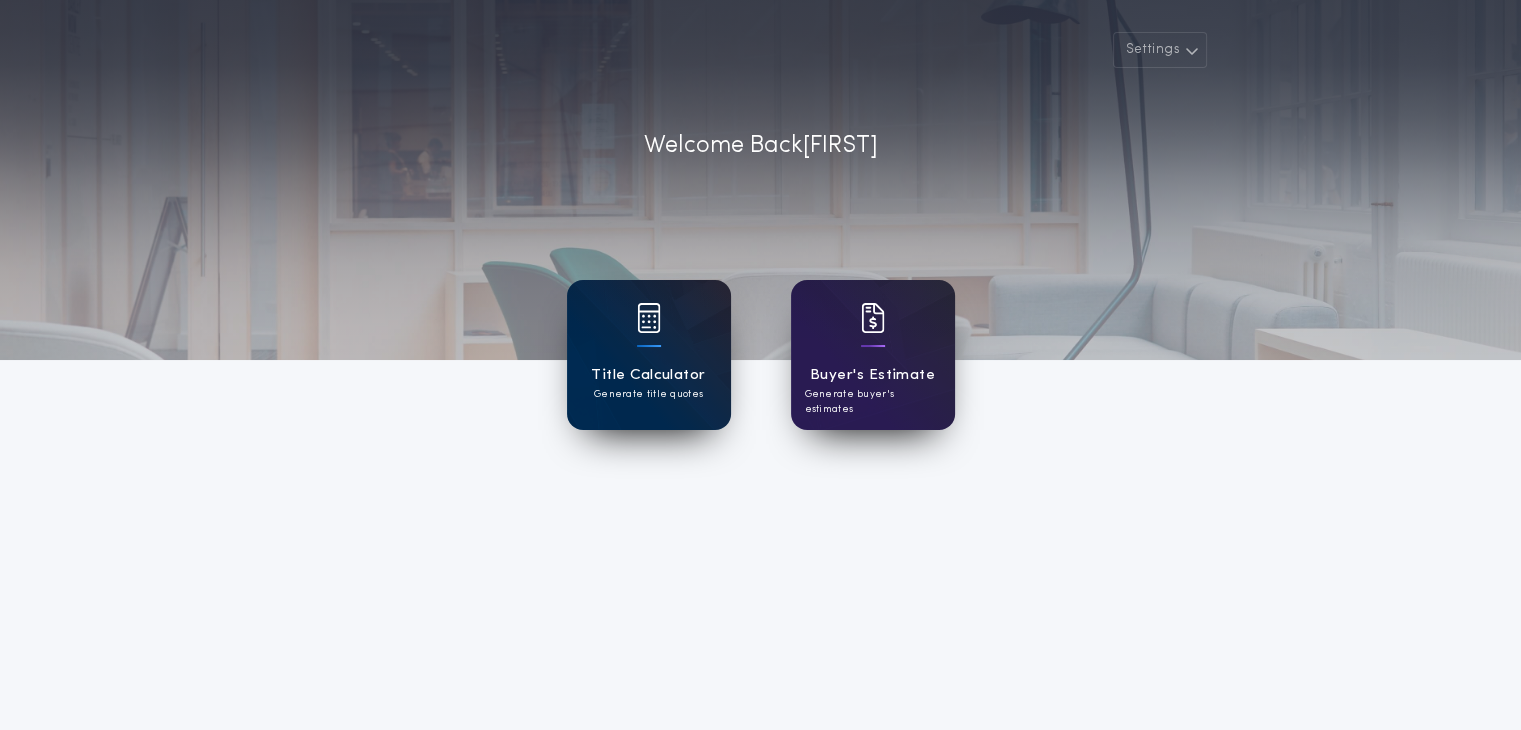 click on "Title Calculator Generate title quotes" at bounding box center [649, 355] 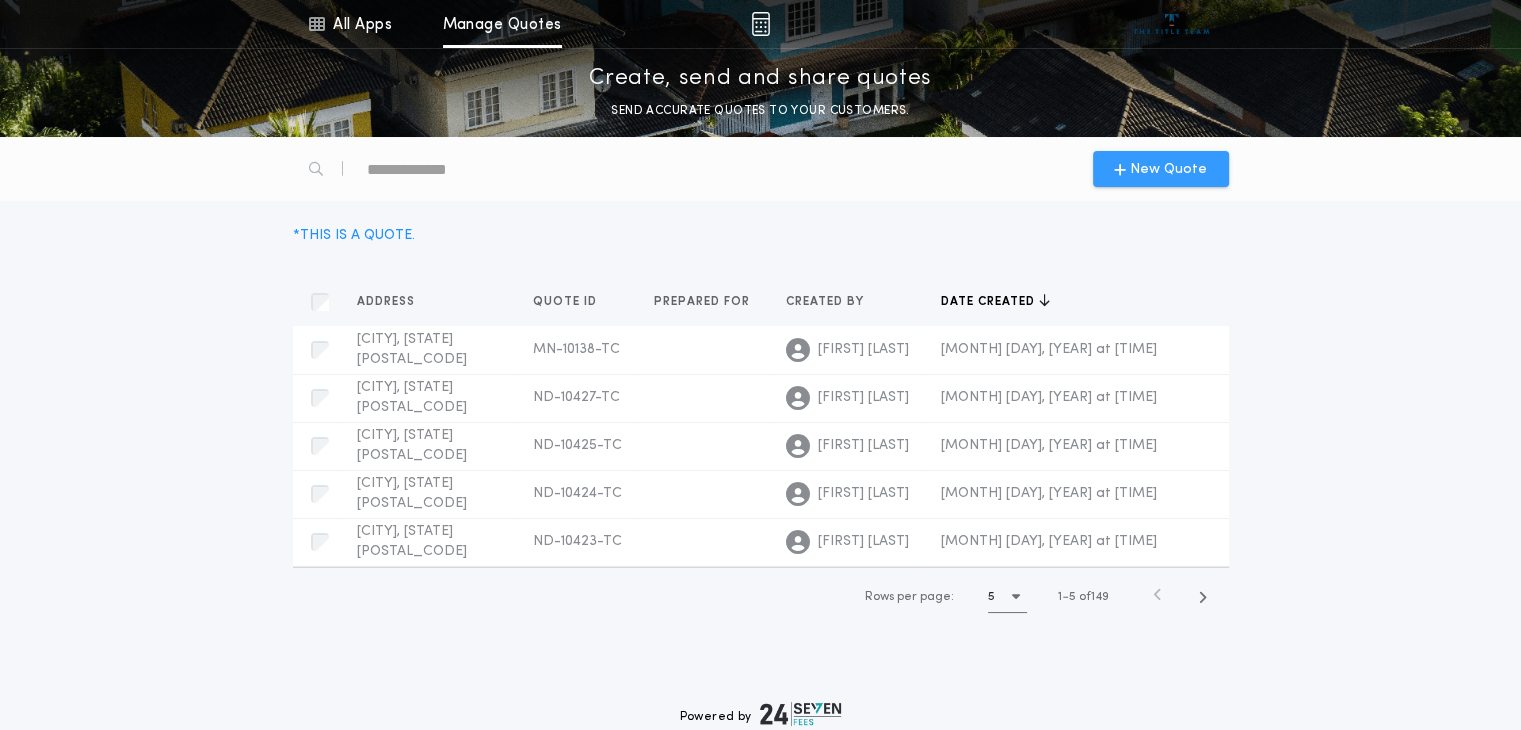click on "New Quote" at bounding box center [1168, 169] 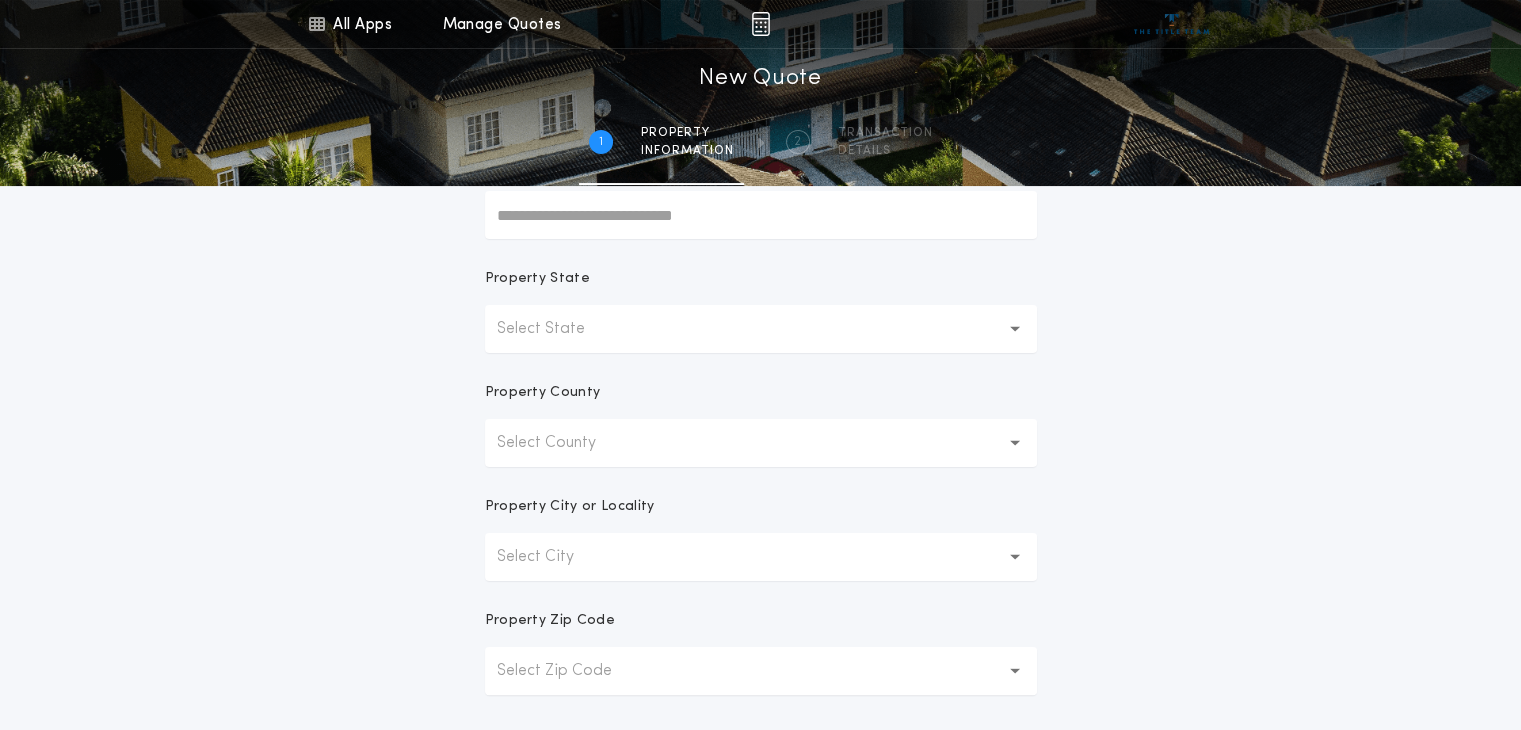 scroll, scrollTop: 300, scrollLeft: 0, axis: vertical 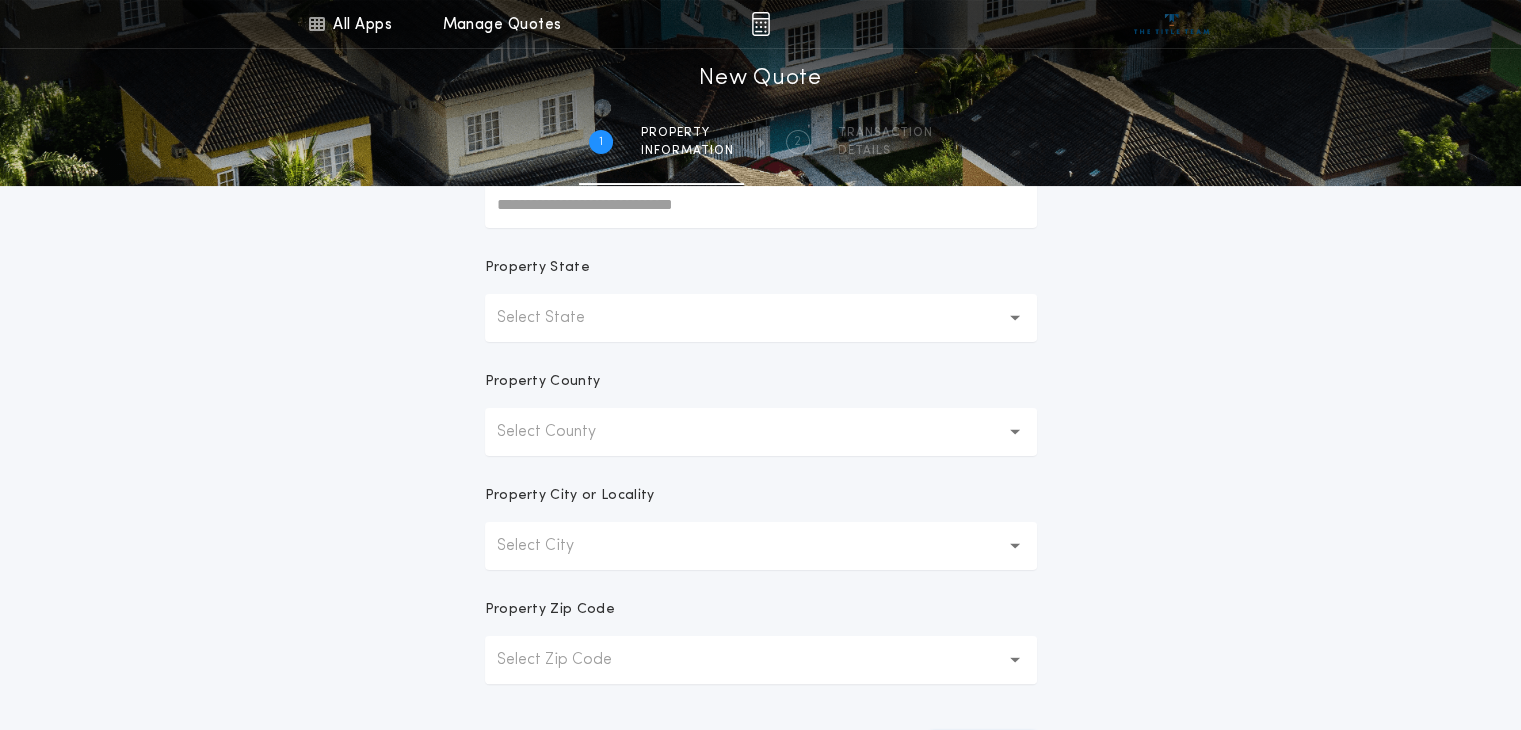 click on "Select State" at bounding box center [761, 318] 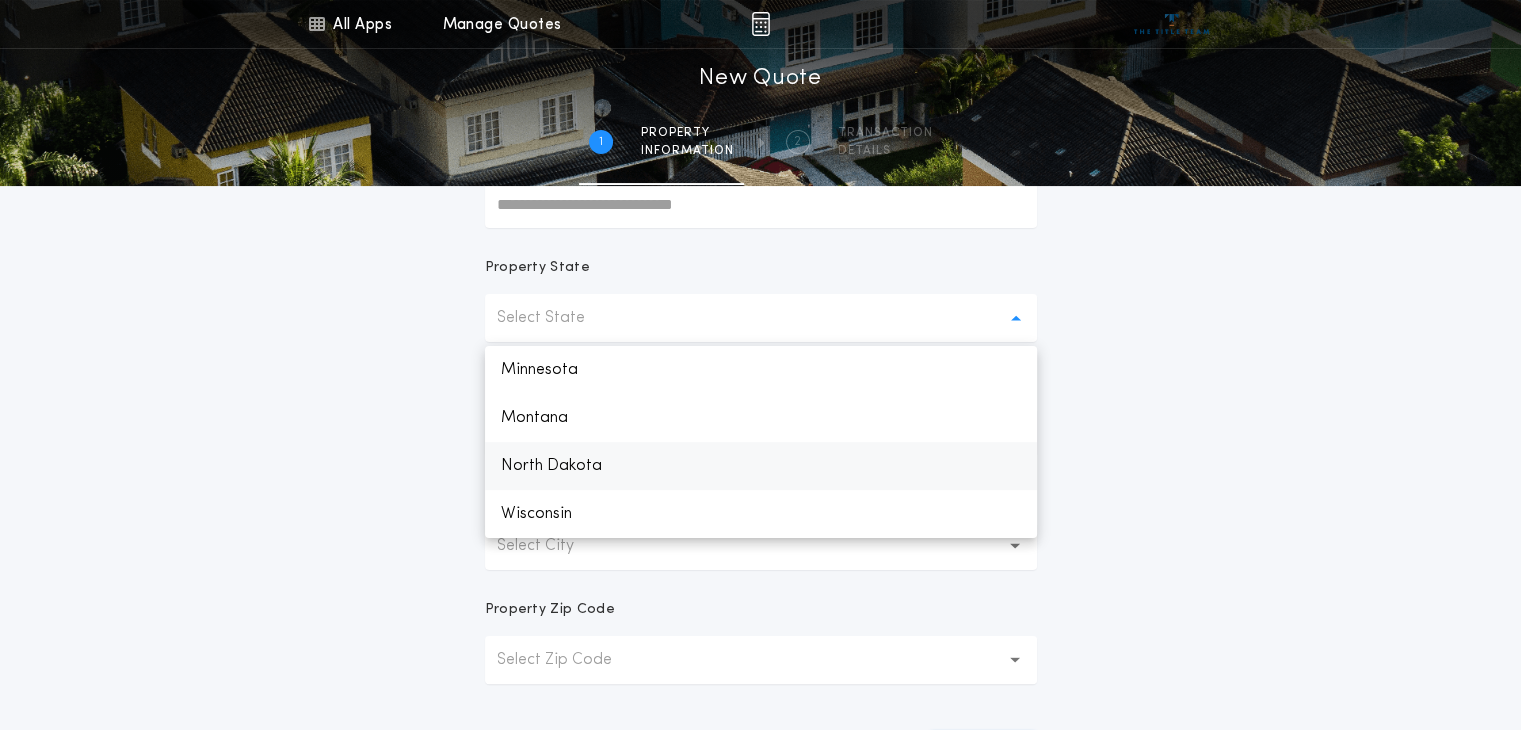 click on "North Dakota" at bounding box center (761, 466) 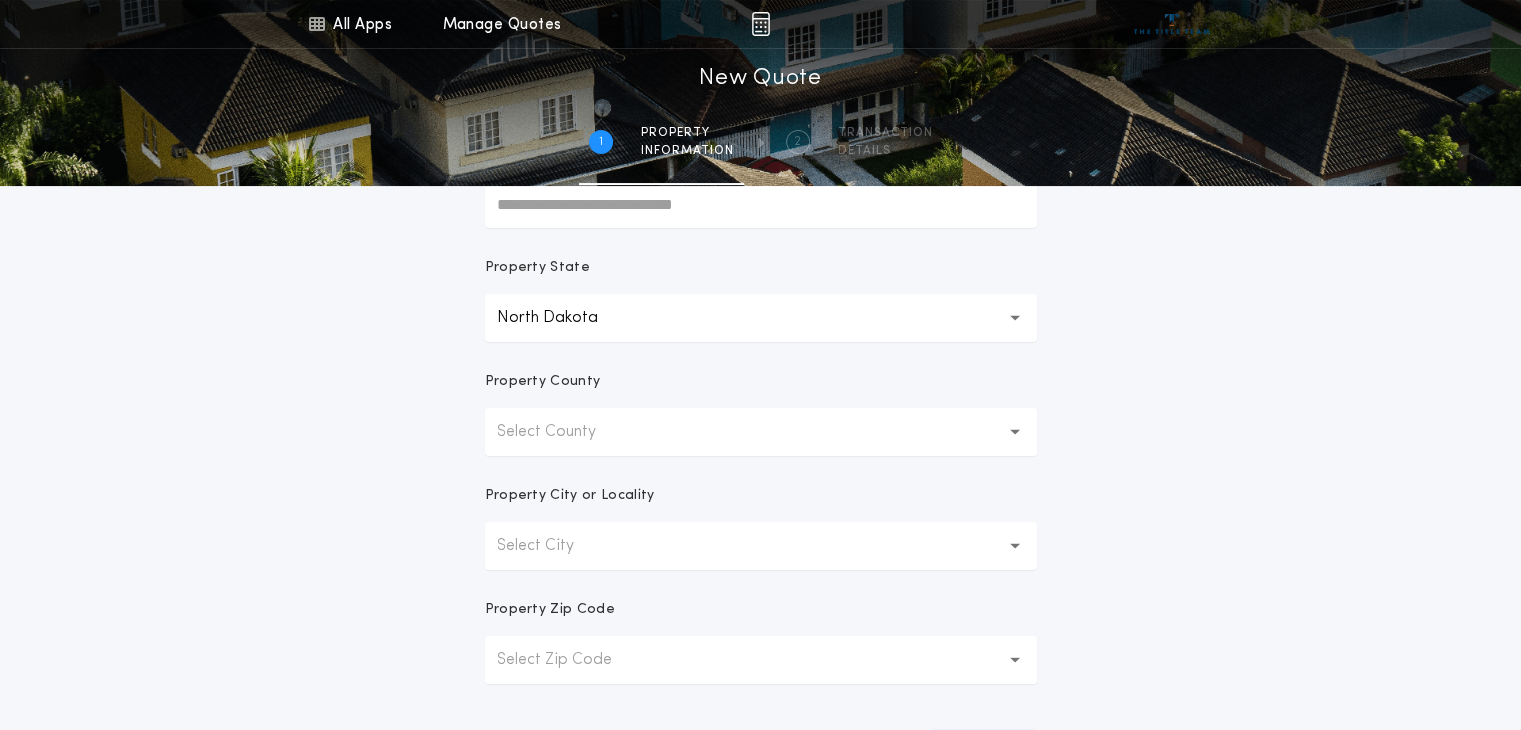 click on "Select County" at bounding box center (761, 432) 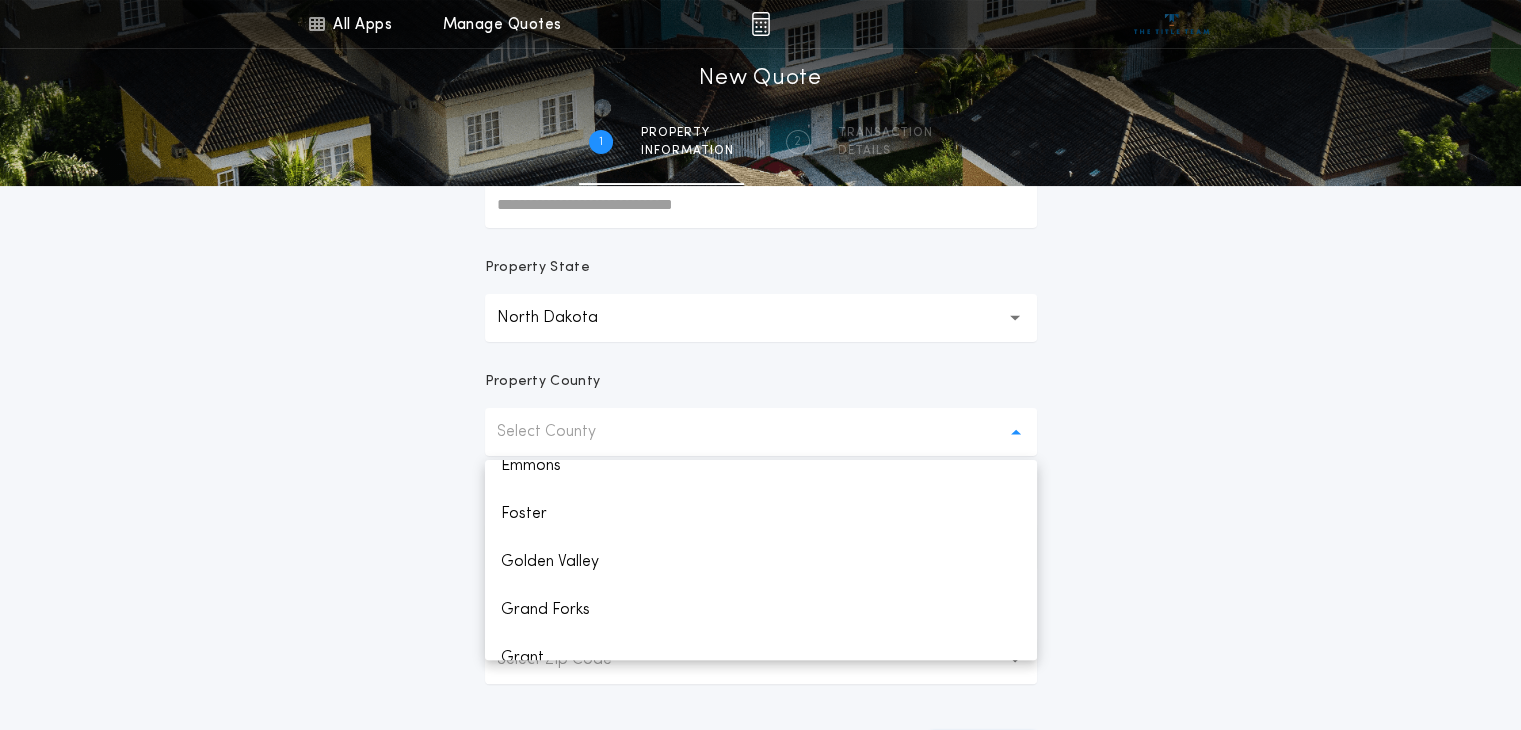 scroll, scrollTop: 700, scrollLeft: 0, axis: vertical 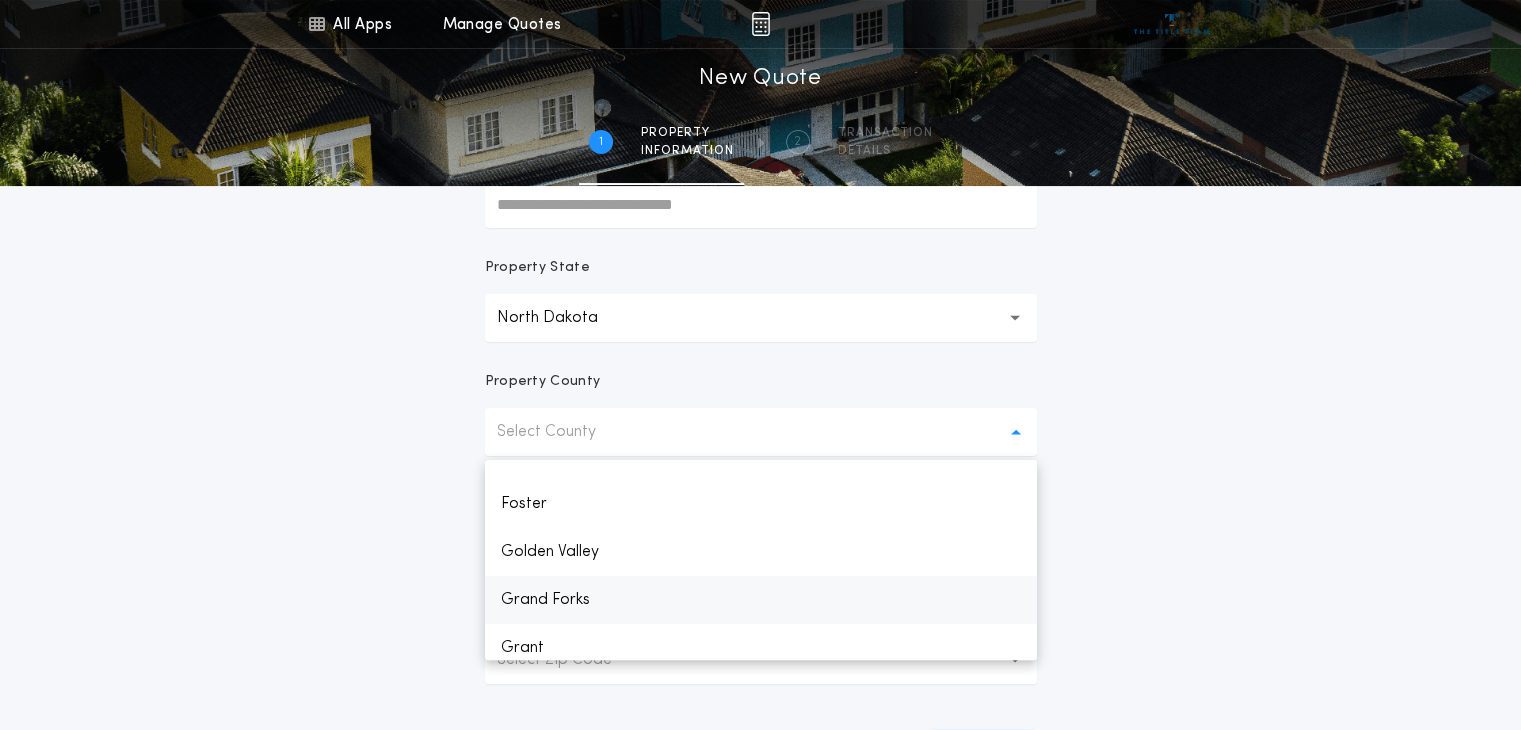 click on "Grand Forks" at bounding box center [761, 600] 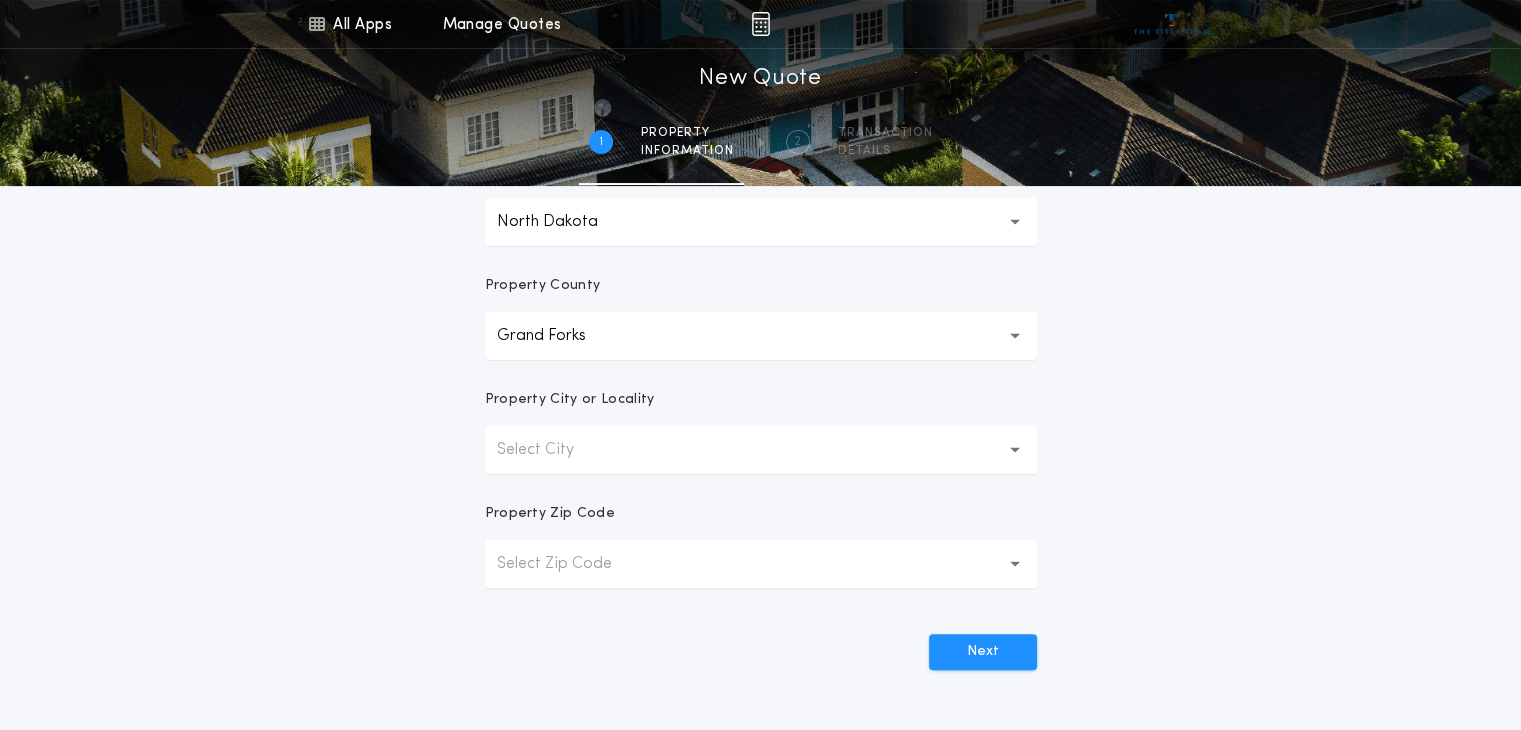 scroll, scrollTop: 400, scrollLeft: 0, axis: vertical 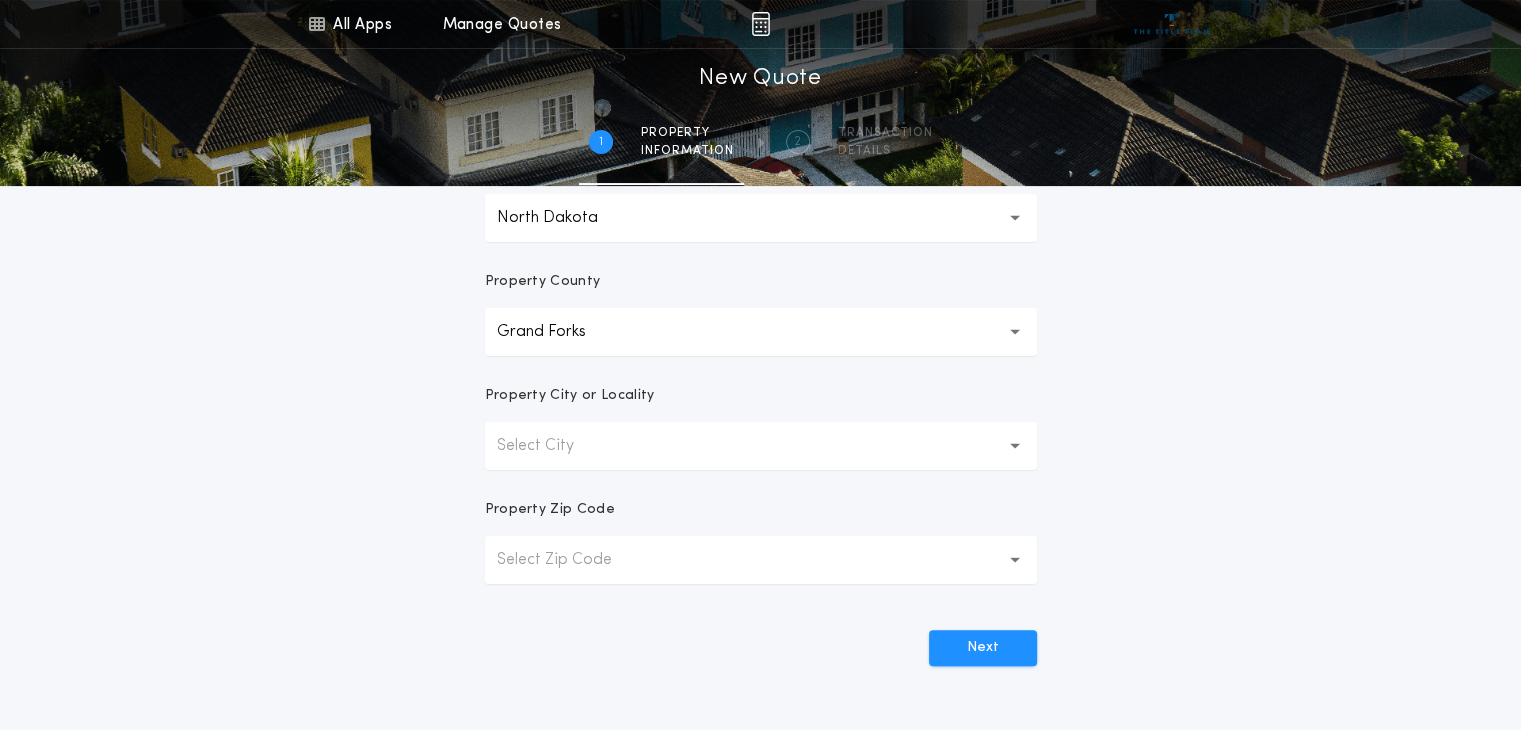 click on "Select City" at bounding box center (761, 446) 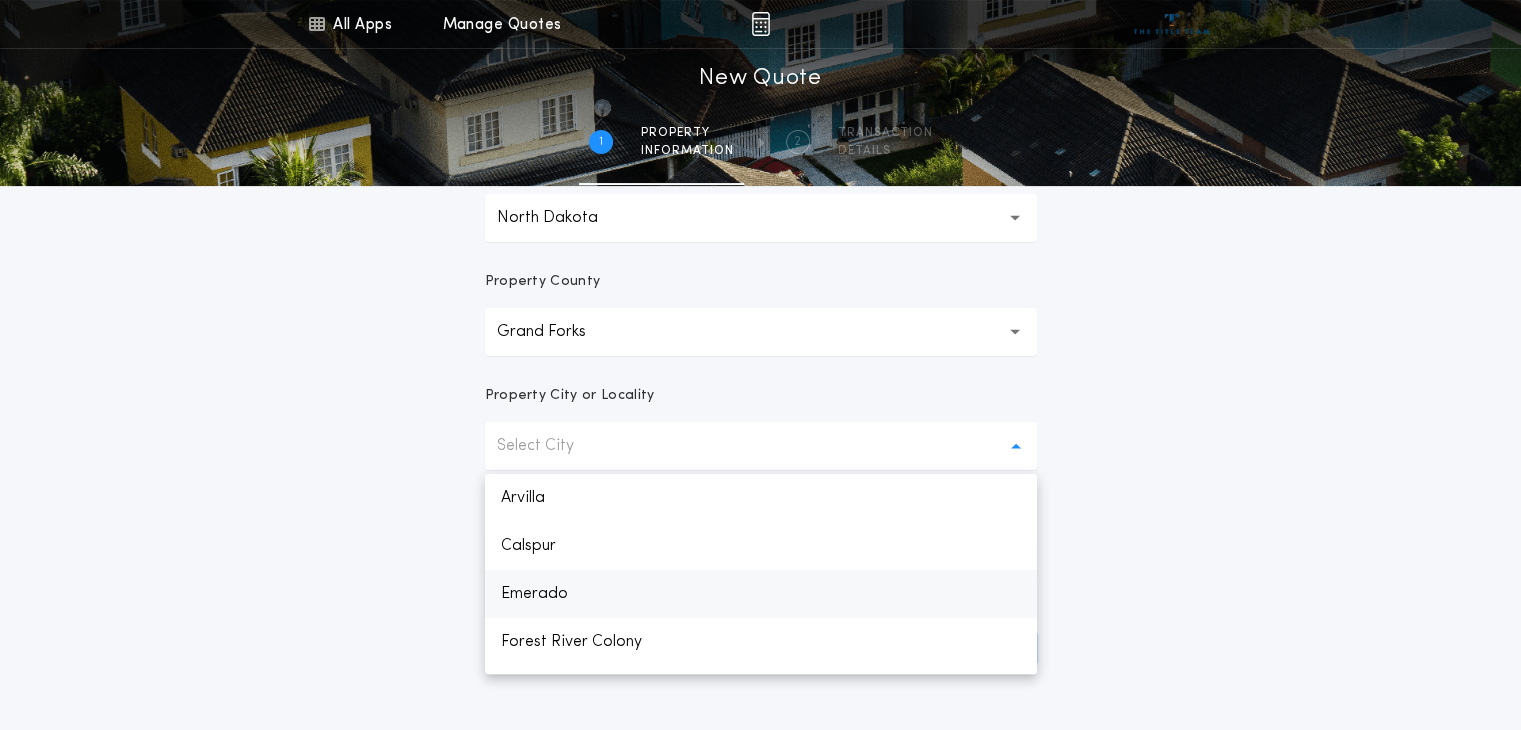 scroll, scrollTop: 100, scrollLeft: 0, axis: vertical 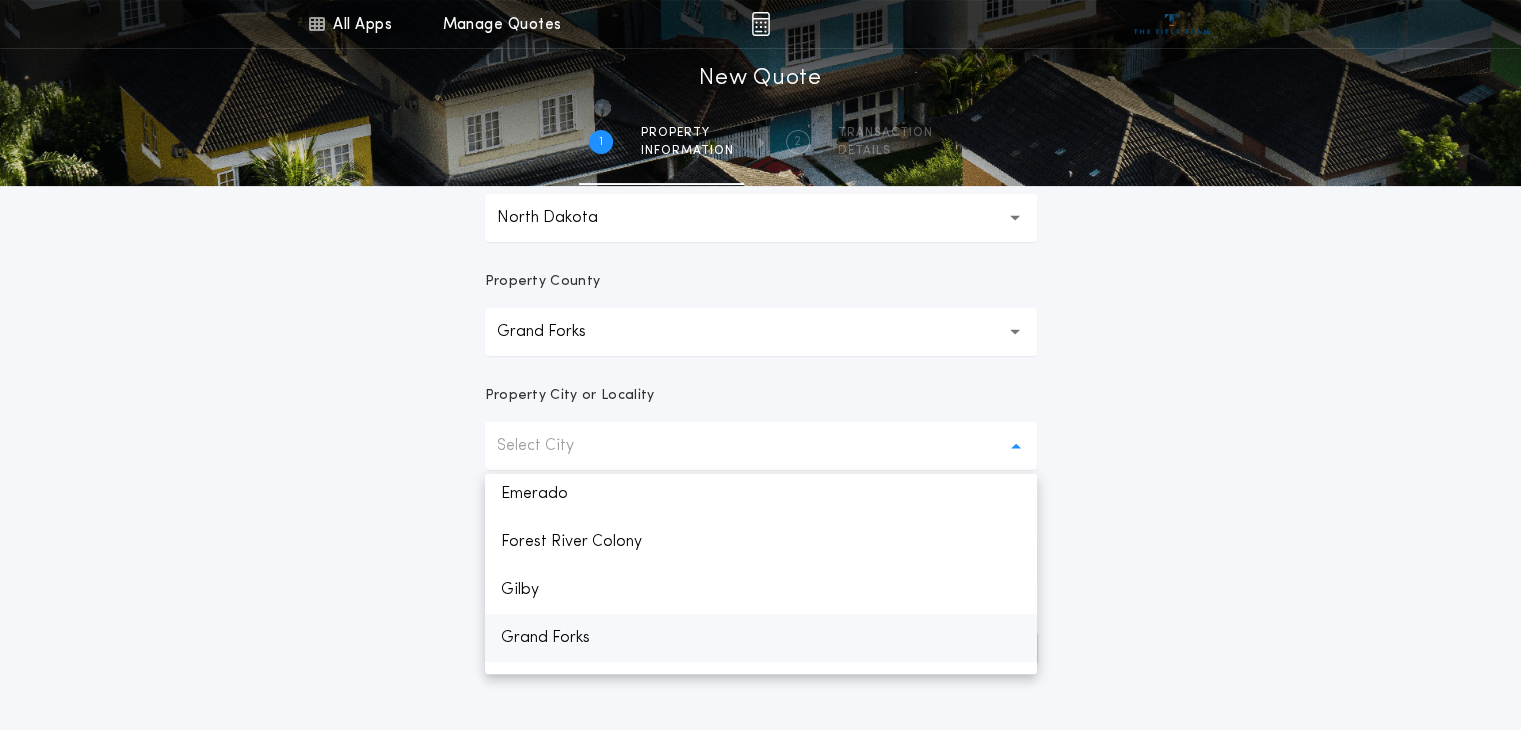 click on "Grand Forks" at bounding box center [761, 638] 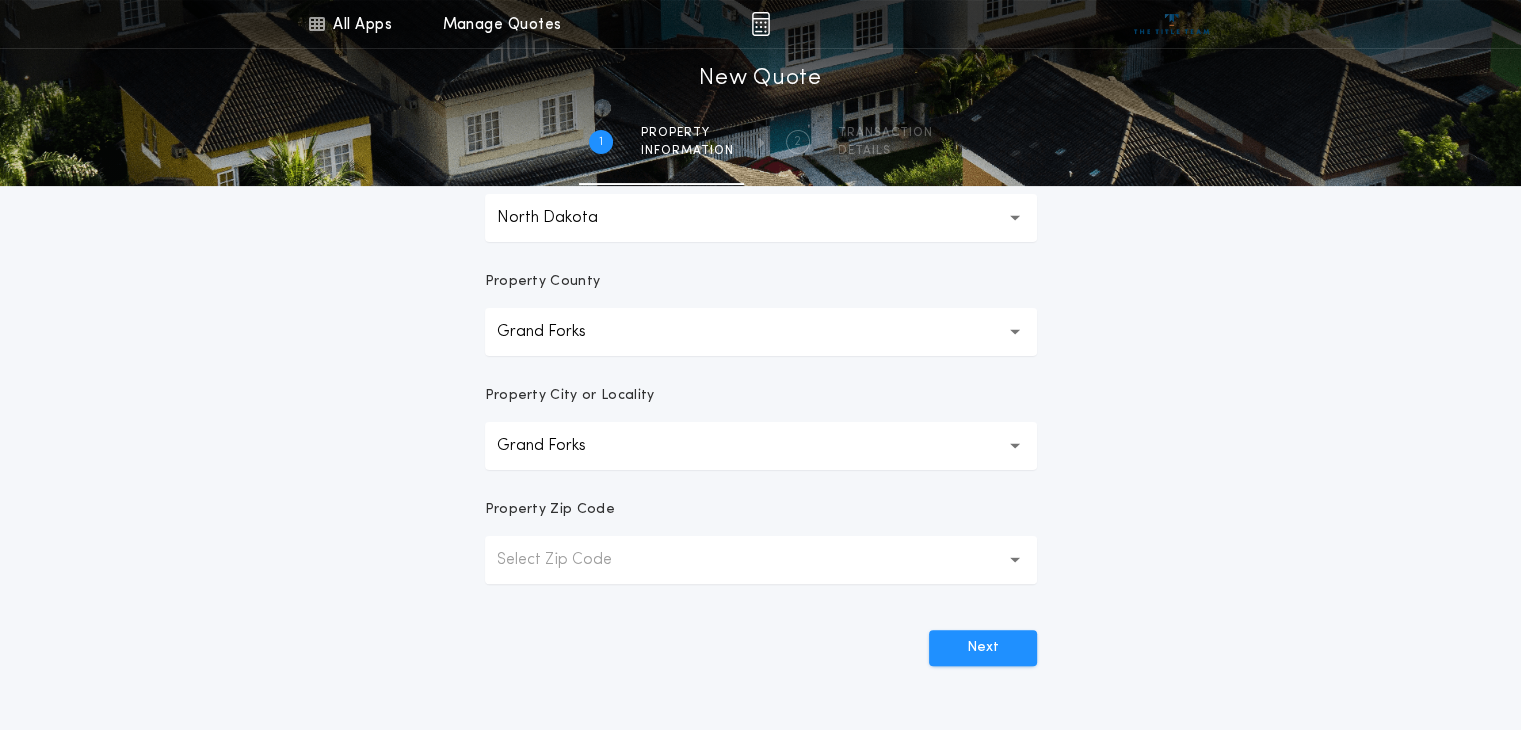 click on "Select Zip Code" at bounding box center [761, 560] 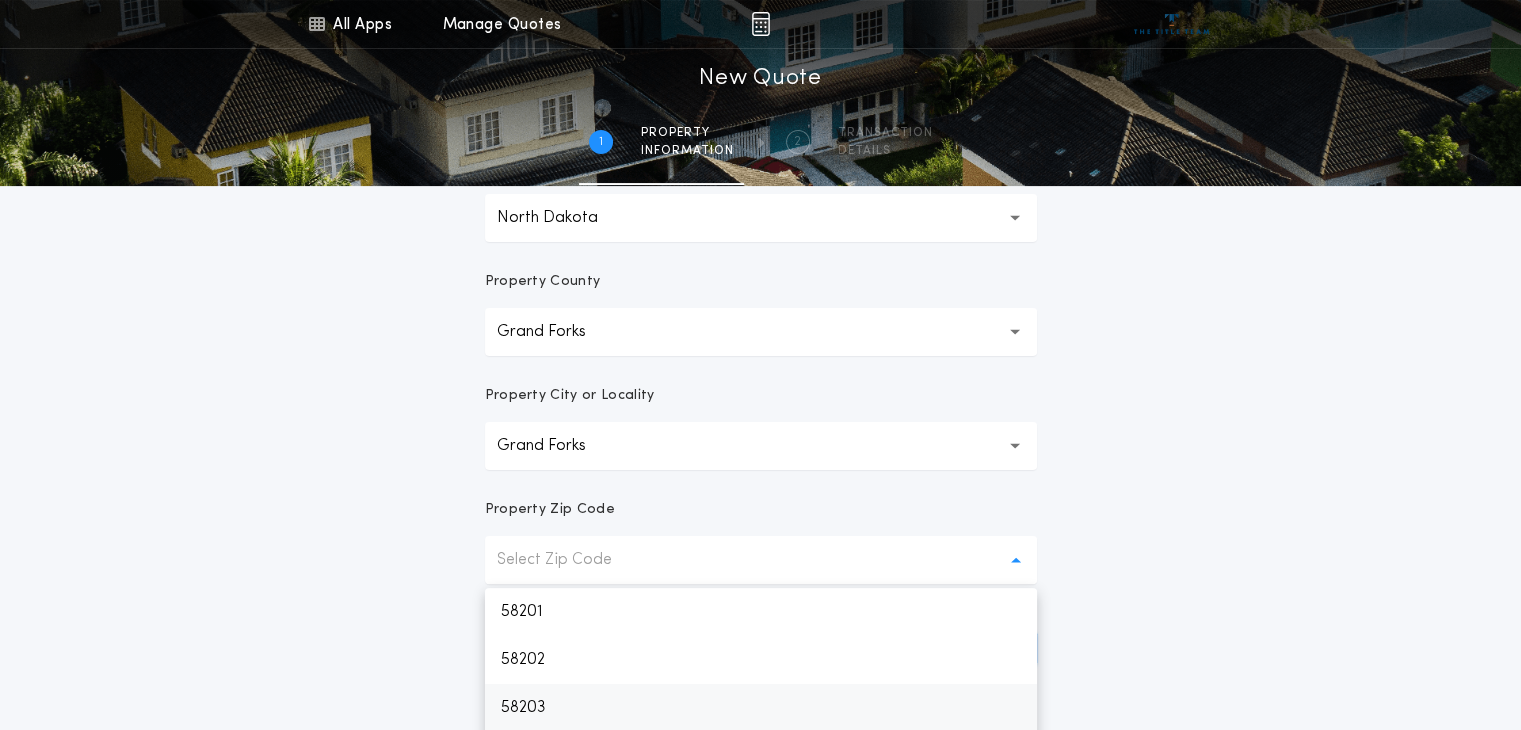 scroll, scrollTop: 402, scrollLeft: 0, axis: vertical 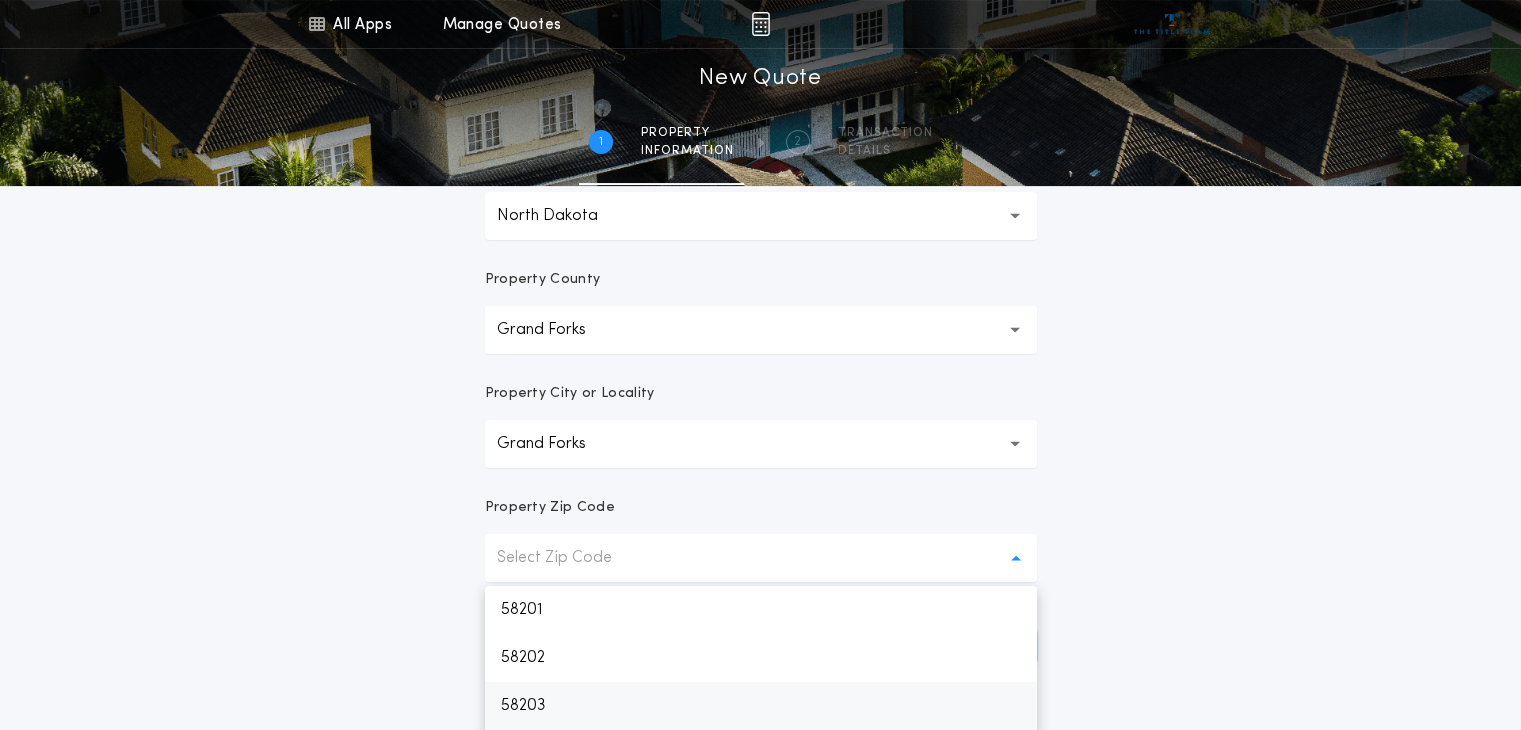 click on "58203" at bounding box center (761, 706) 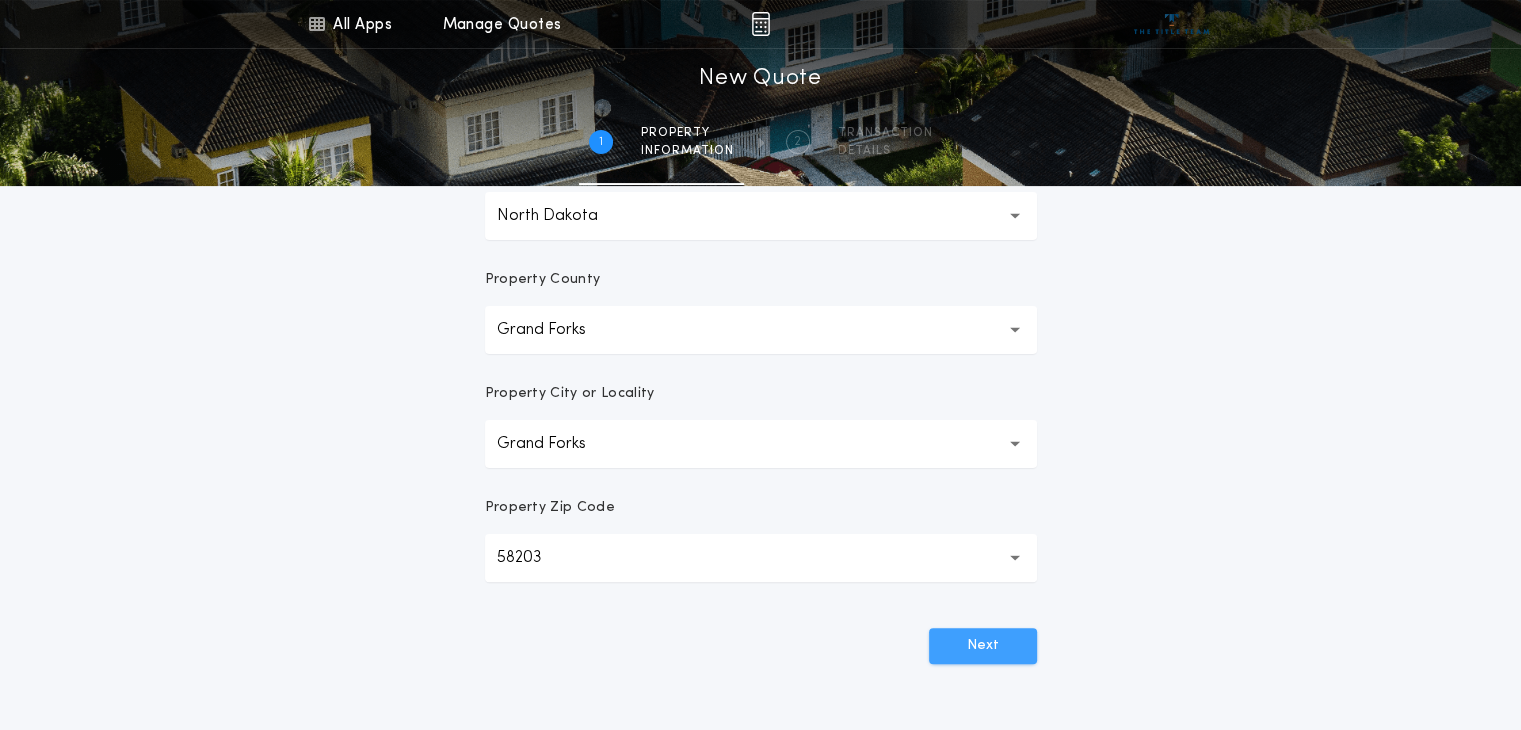 click on "Next" at bounding box center (983, 646) 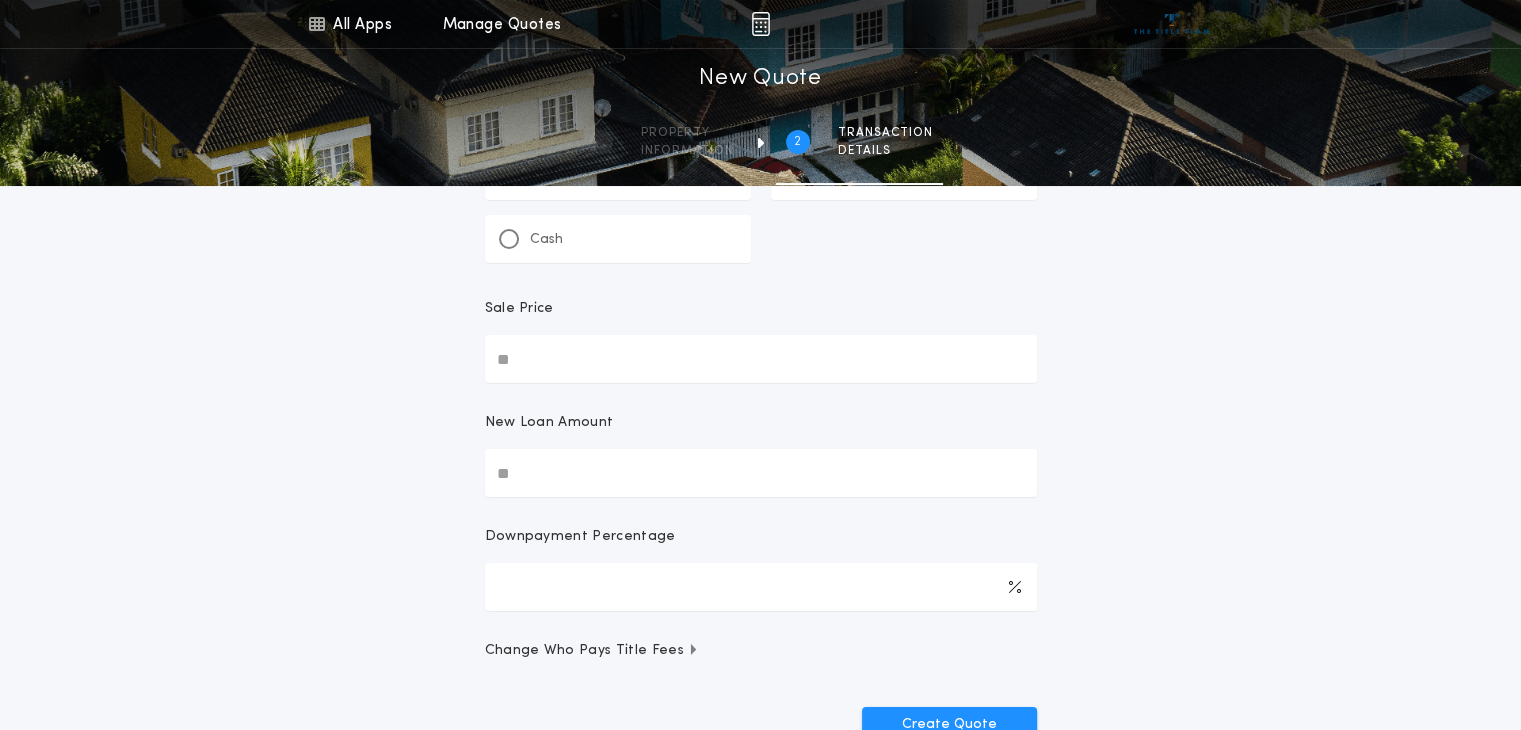 scroll, scrollTop: 0, scrollLeft: 0, axis: both 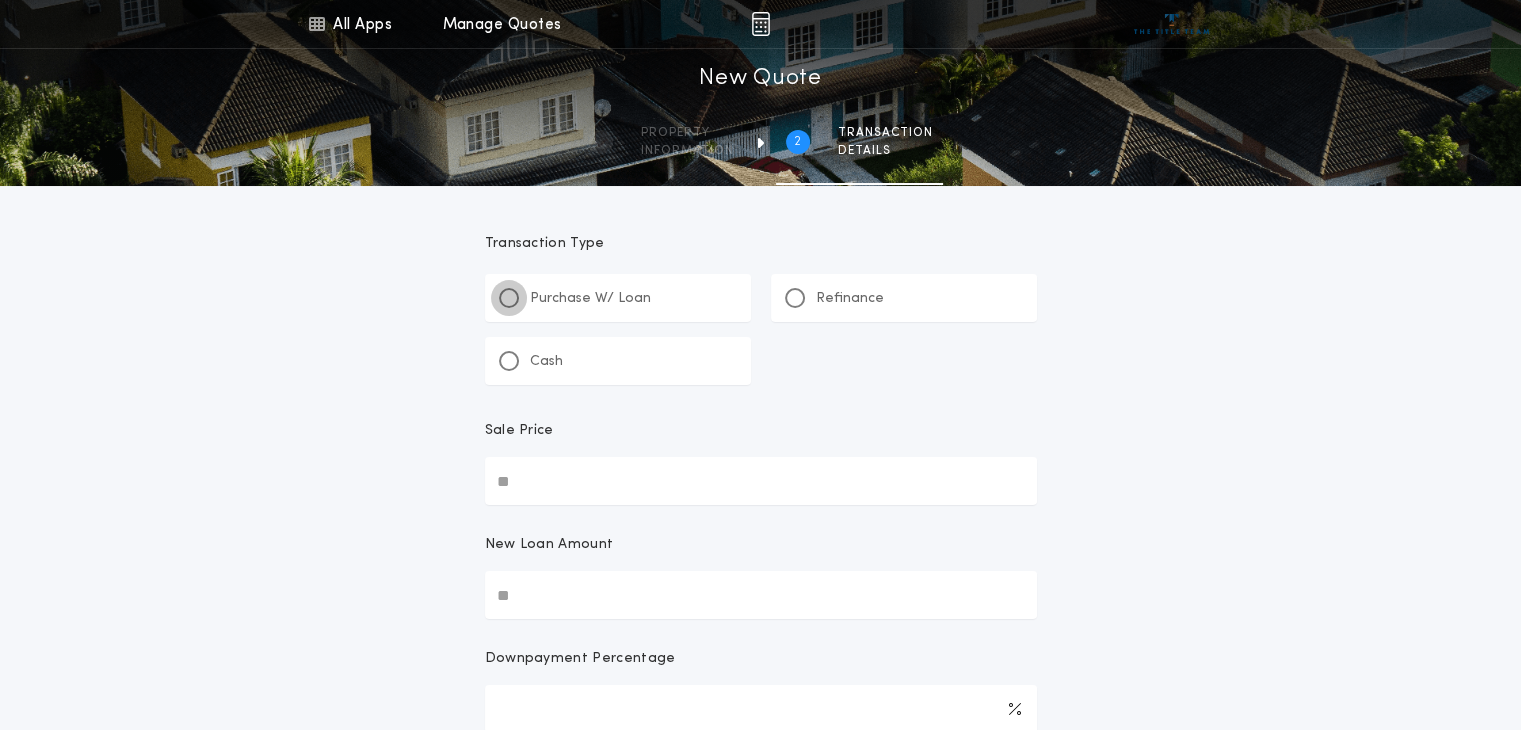 click at bounding box center (509, 298) 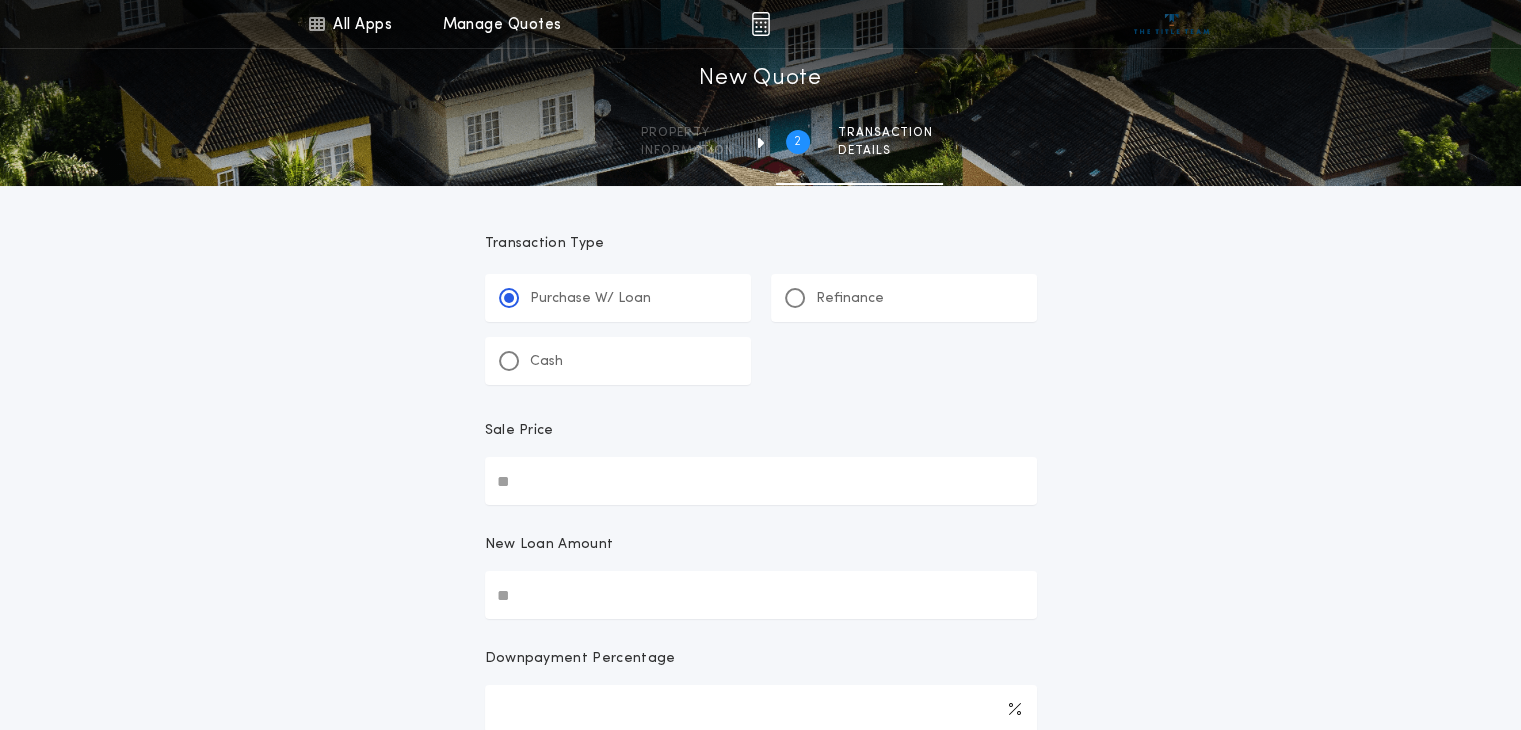 drag, startPoint x: 542, startPoint y: 471, endPoint x: 460, endPoint y: 478, distance: 82.29824 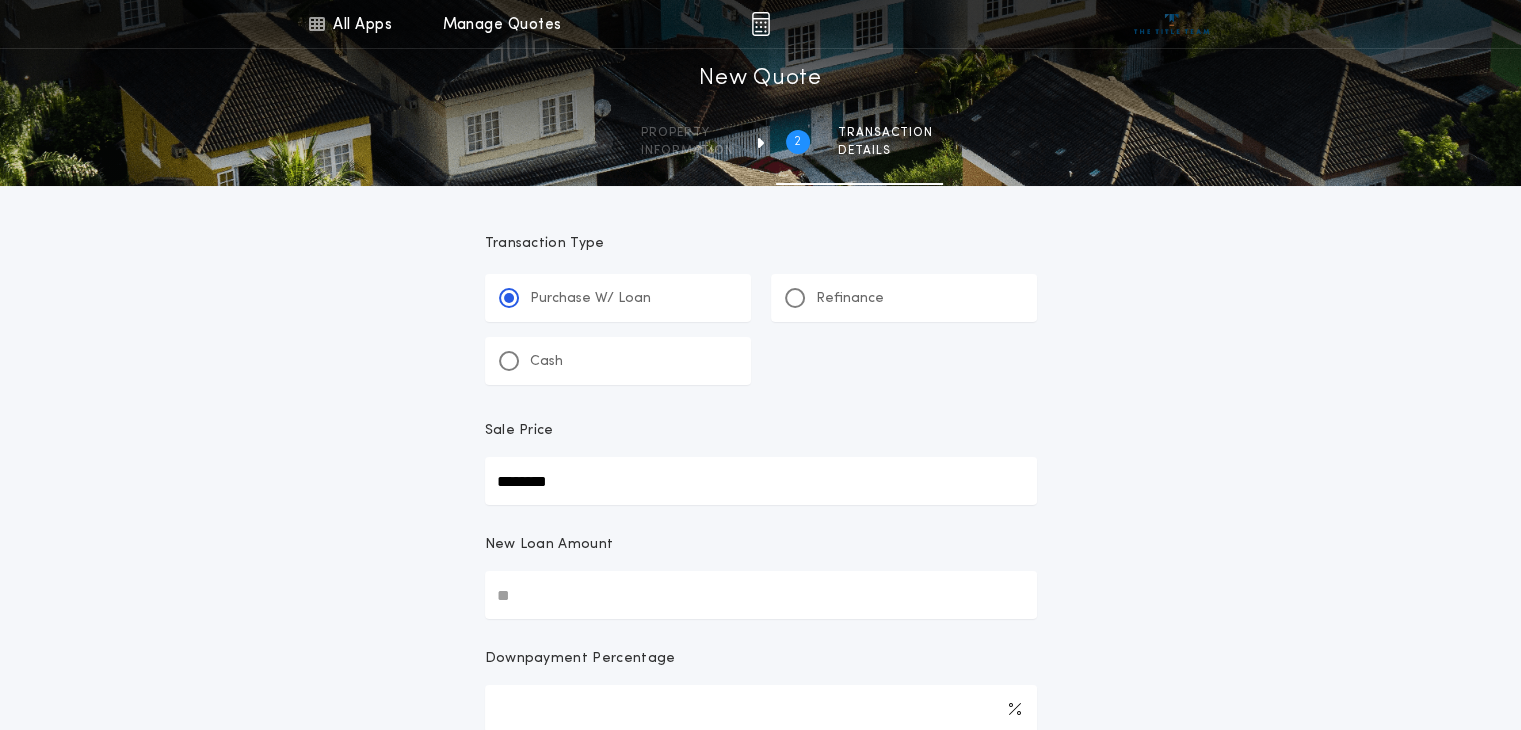 type on "********" 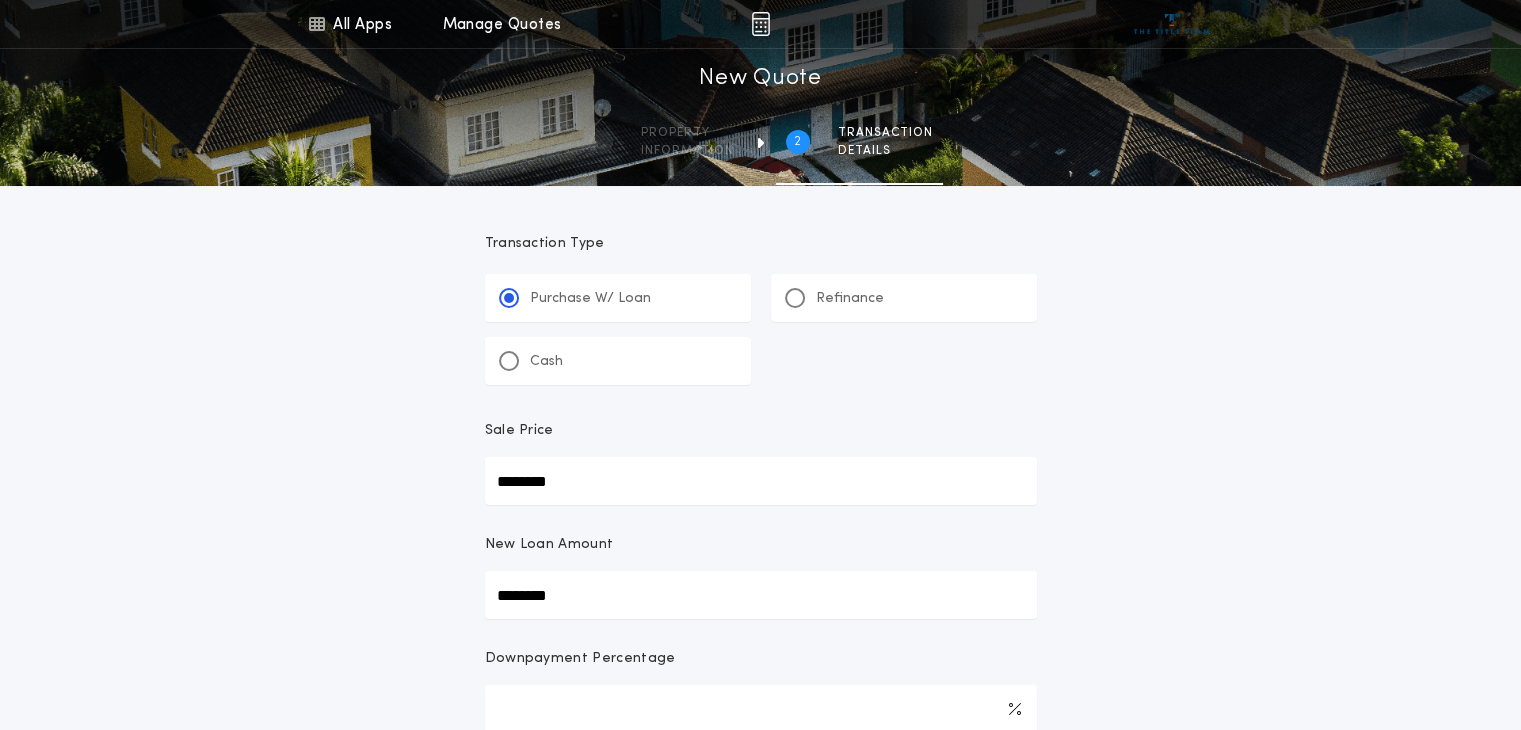 type on "********" 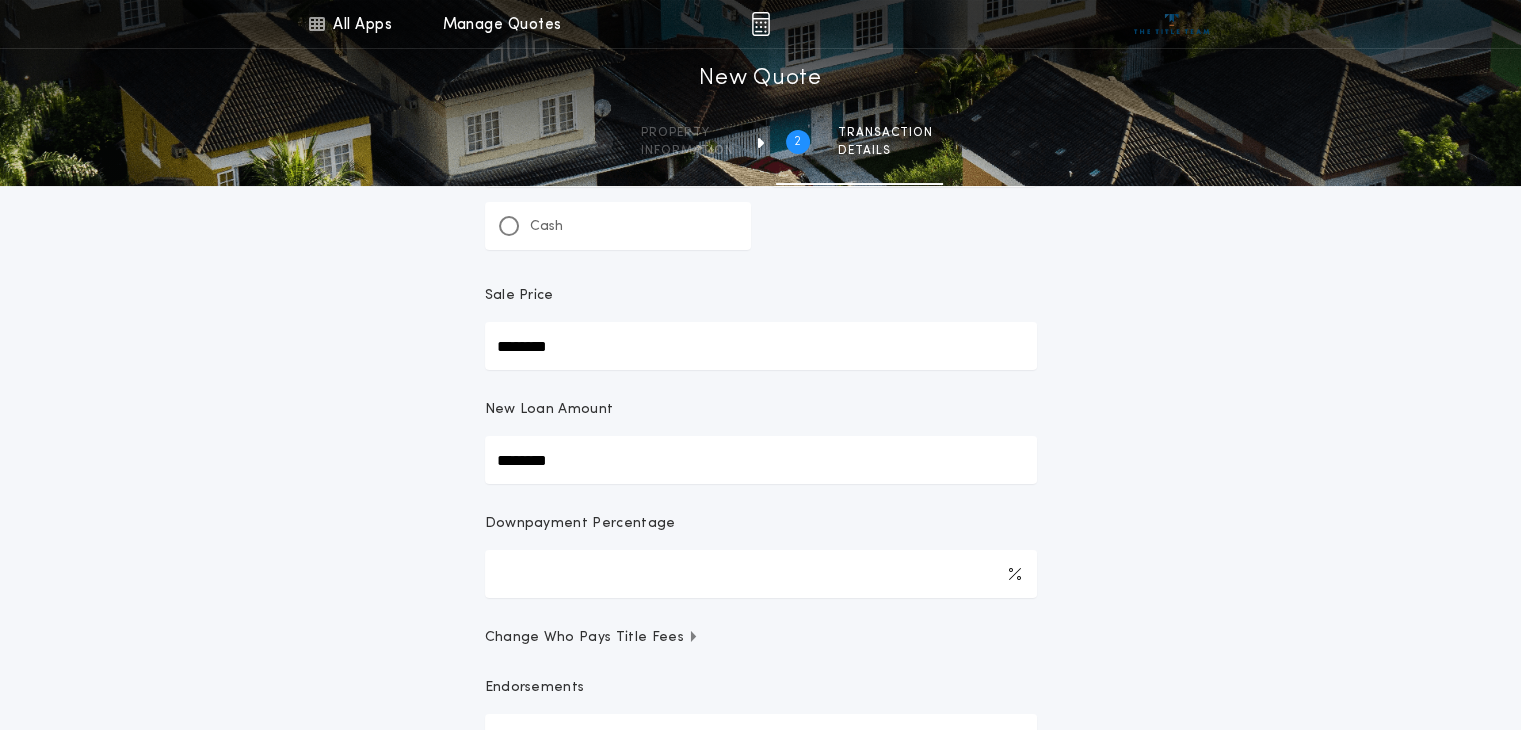 scroll, scrollTop: 403, scrollLeft: 0, axis: vertical 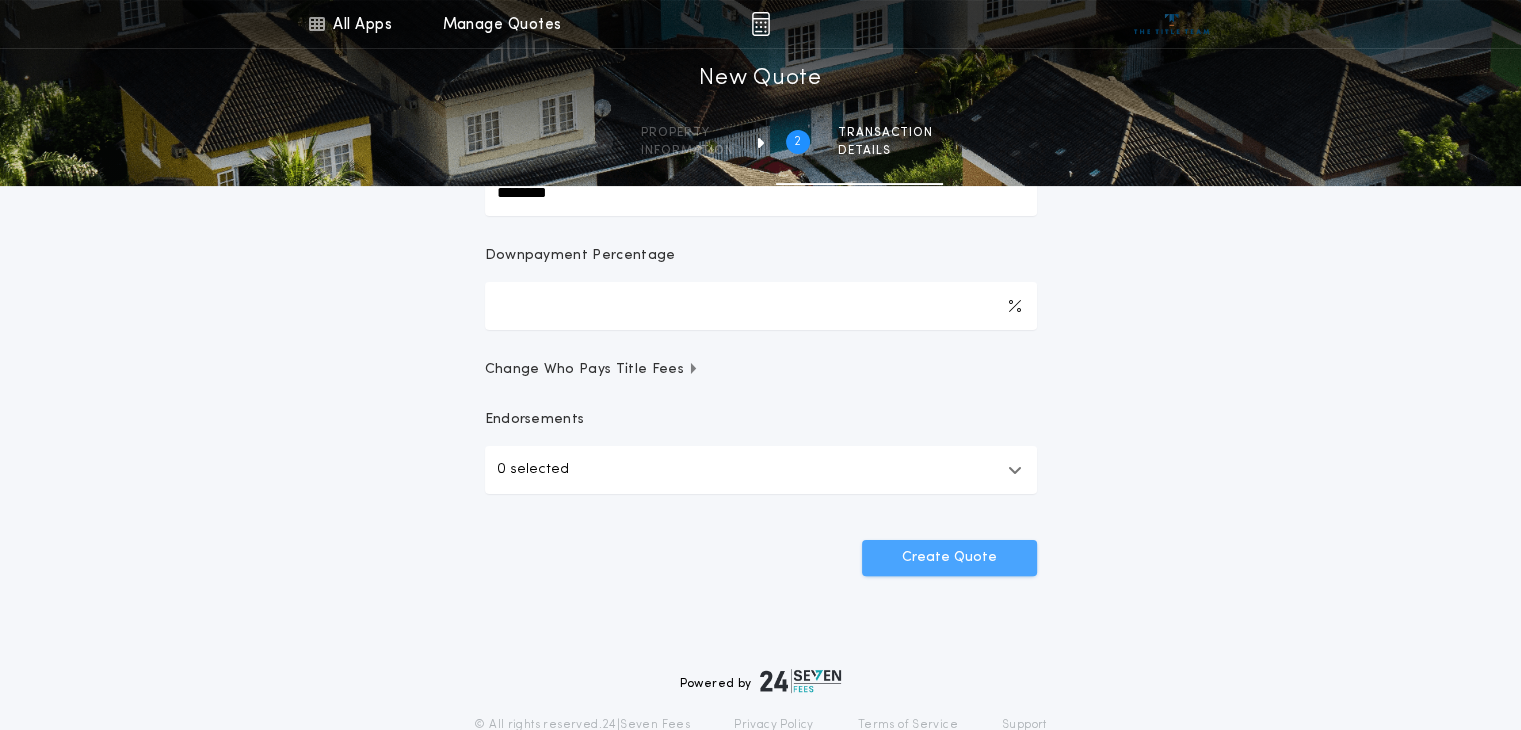 click on "Create Quote" at bounding box center [949, 558] 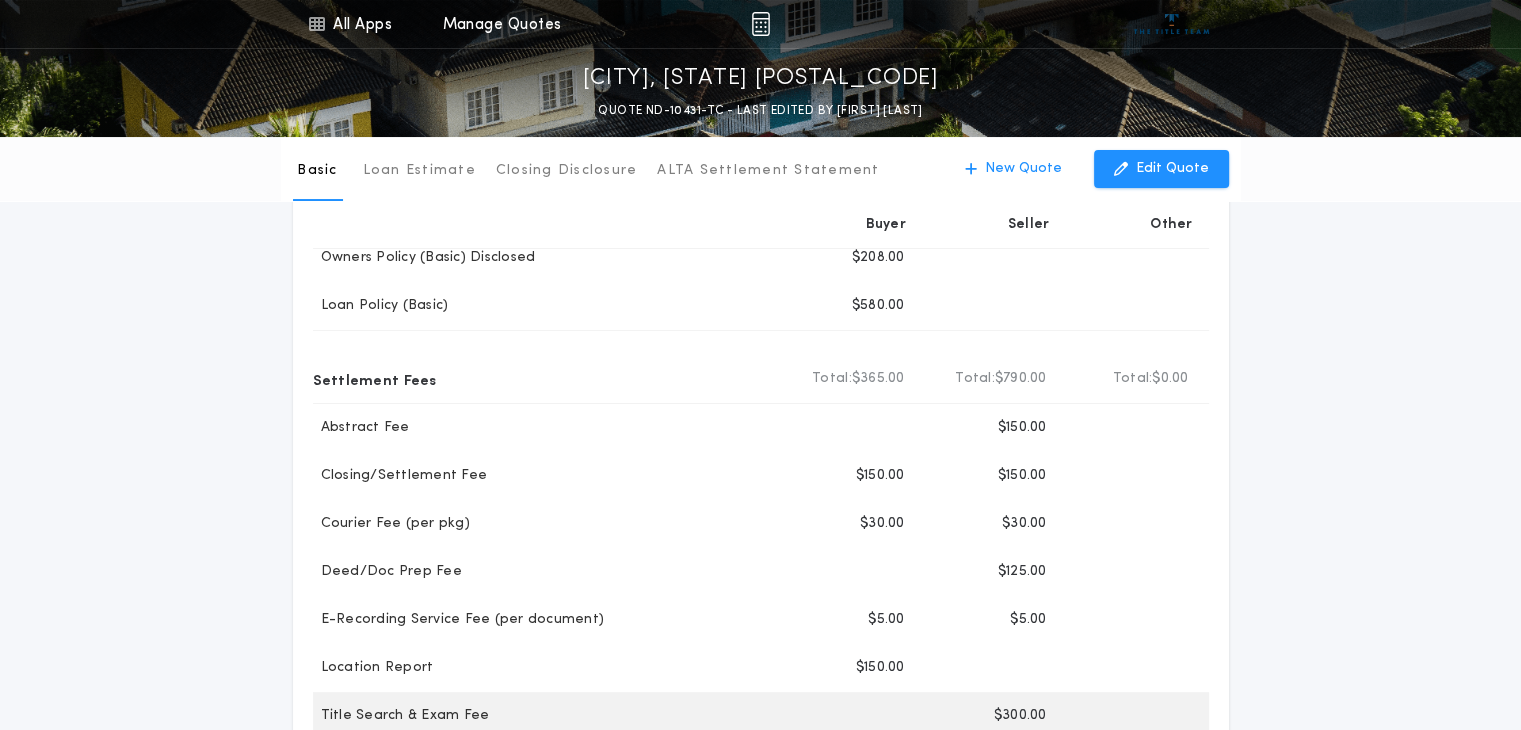 scroll, scrollTop: 0, scrollLeft: 0, axis: both 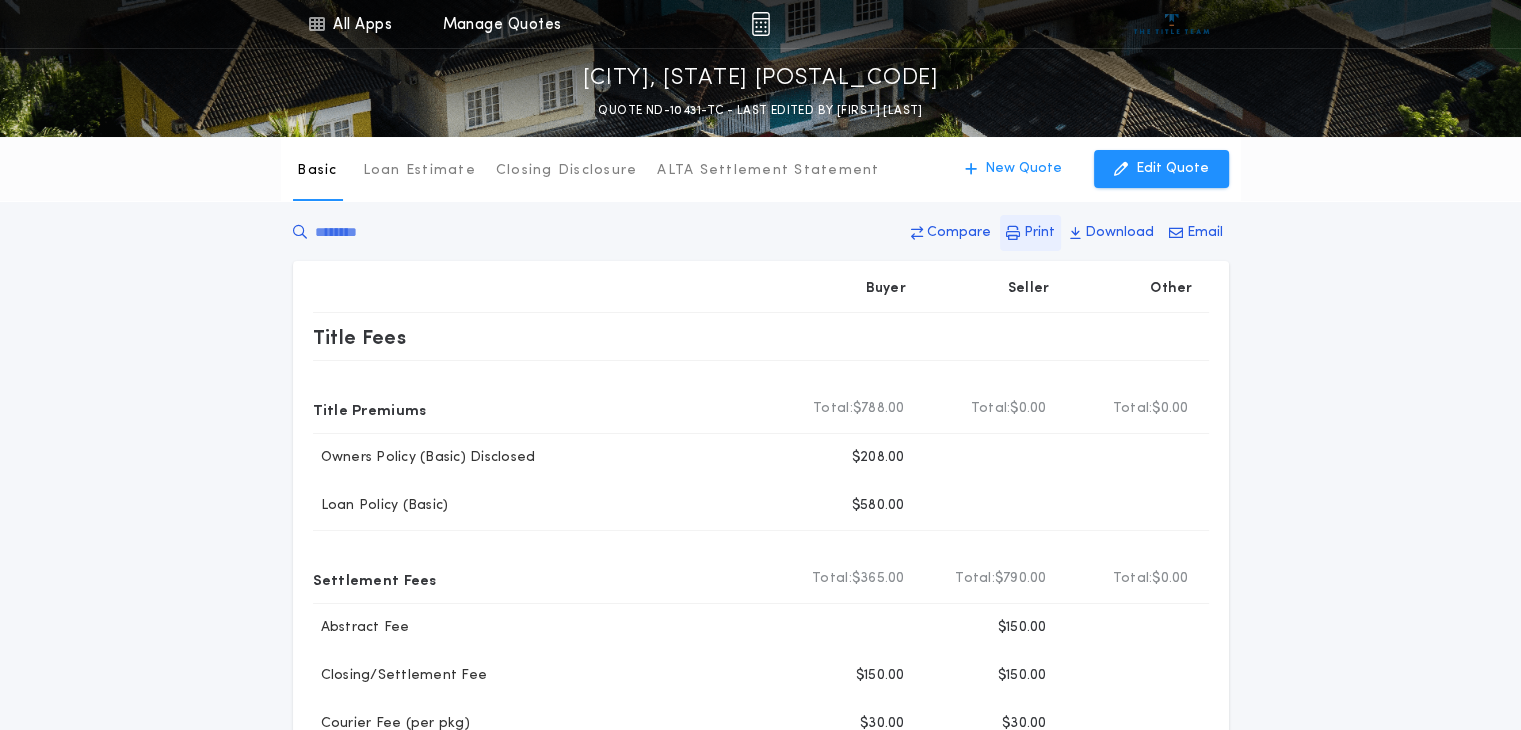 click on "Print" at bounding box center (959, 233) 